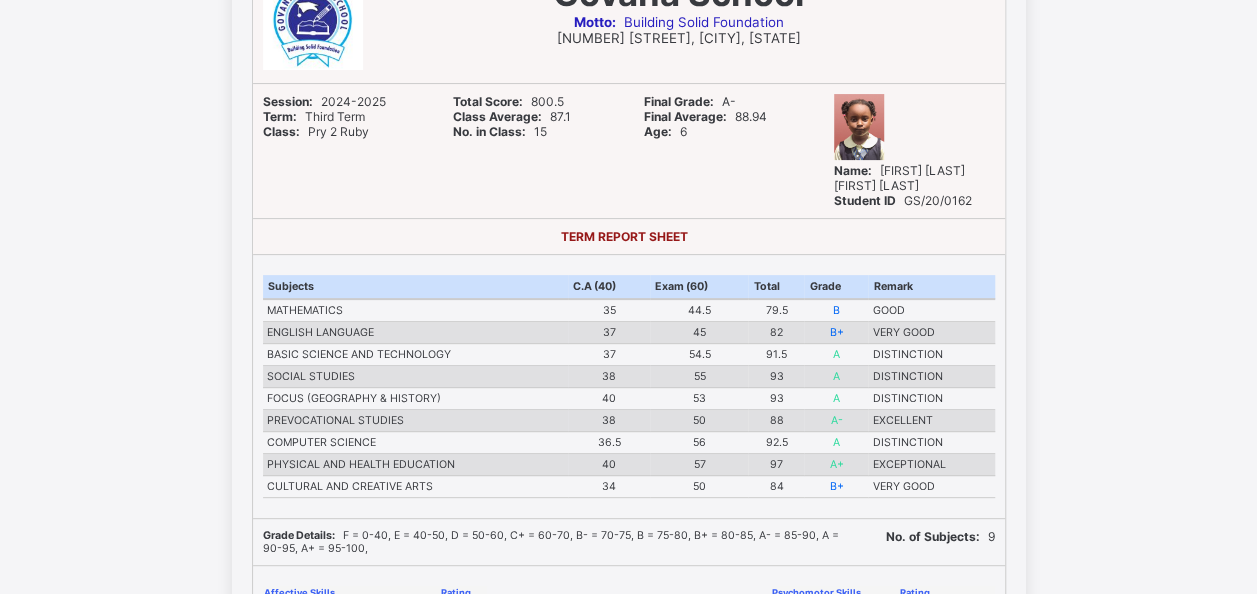 scroll, scrollTop: 200, scrollLeft: 0, axis: vertical 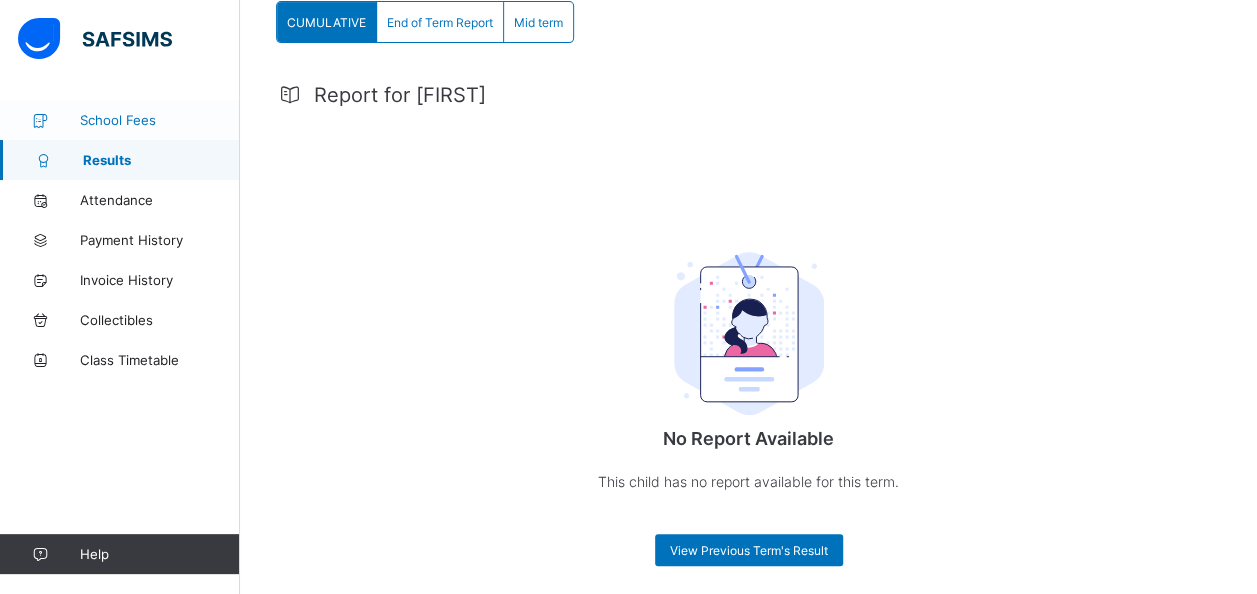 click on "School Fees" at bounding box center [160, 120] 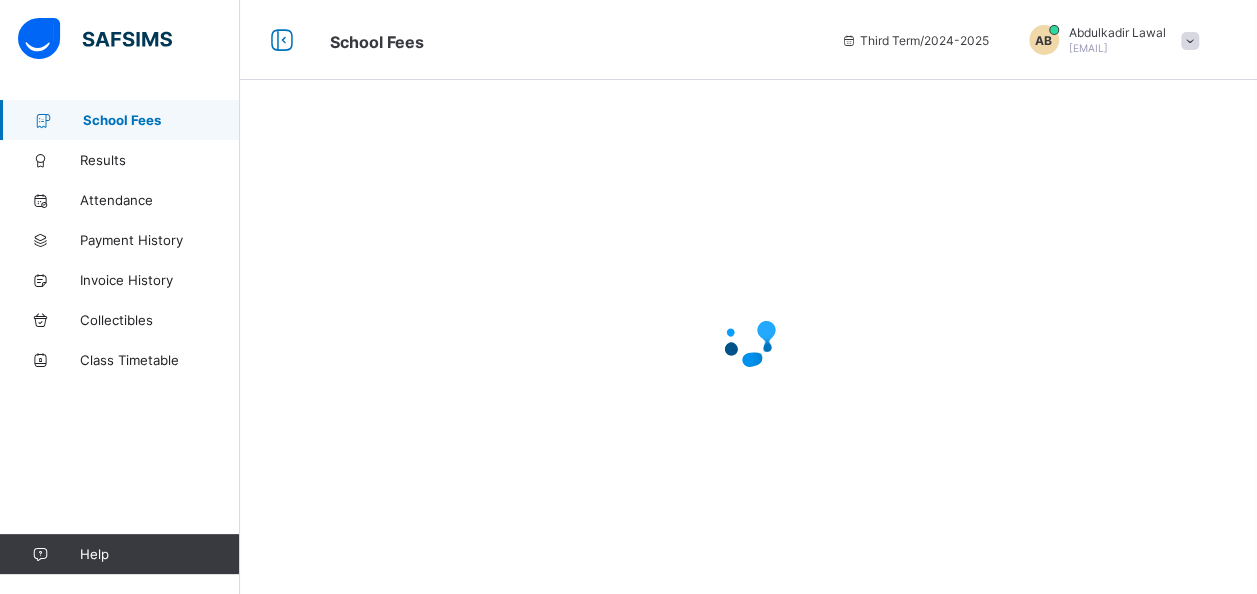 scroll, scrollTop: 0, scrollLeft: 0, axis: both 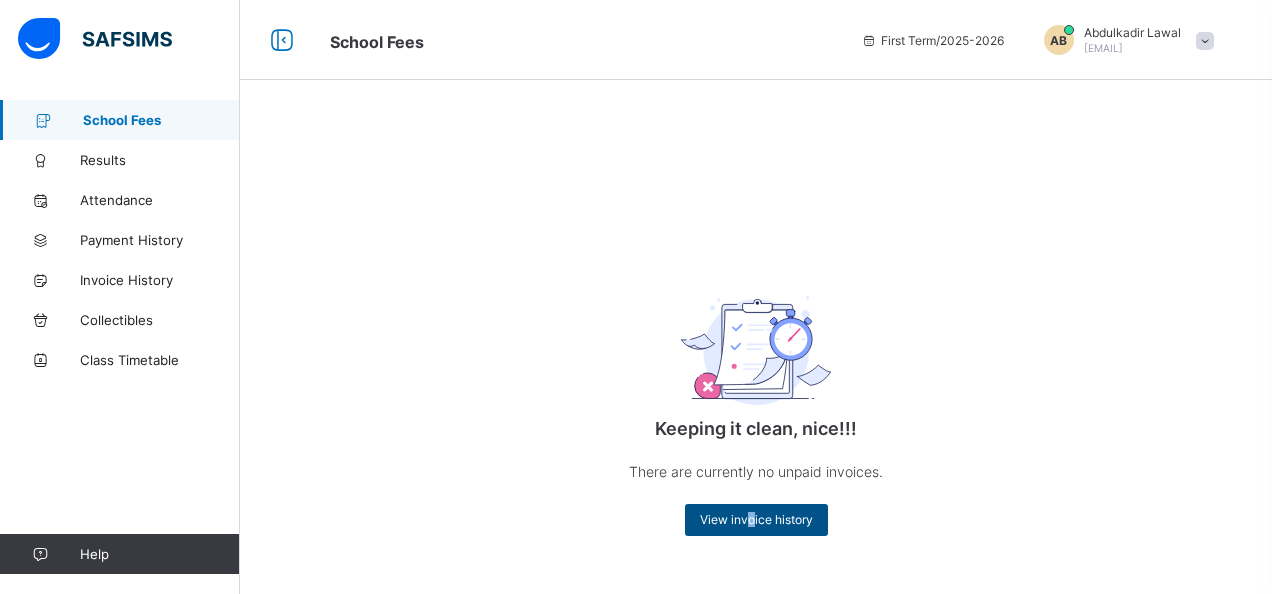 click on "View invoice history" at bounding box center (756, 519) 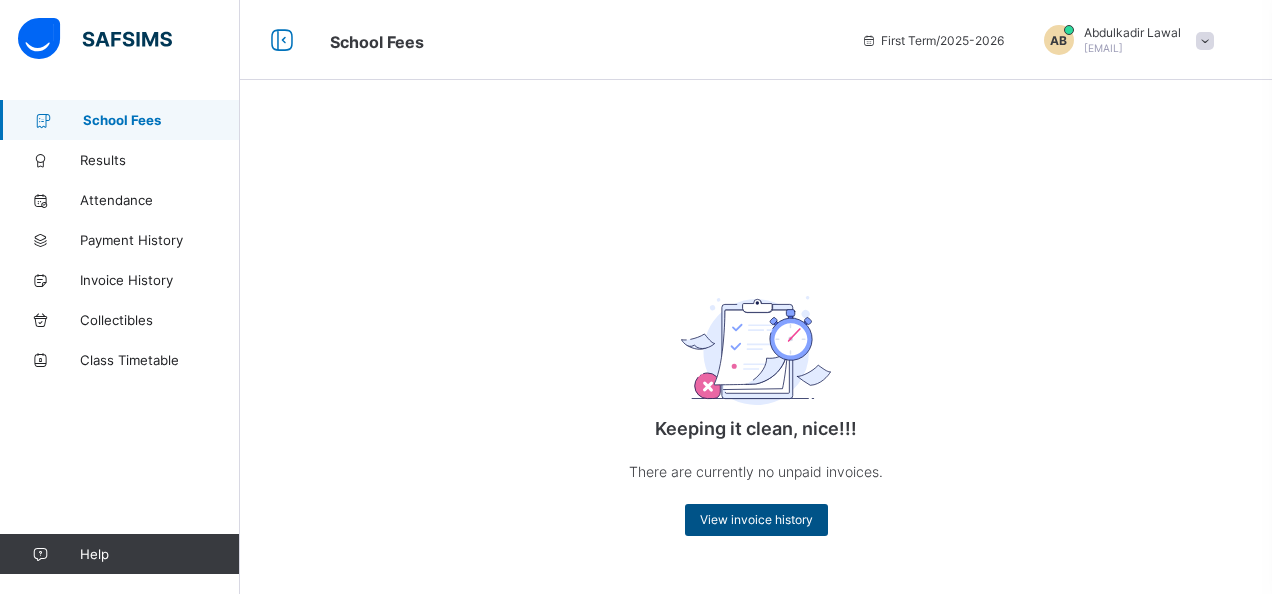 drag, startPoint x: 750, startPoint y: 520, endPoint x: 760, endPoint y: 524, distance: 10.770329 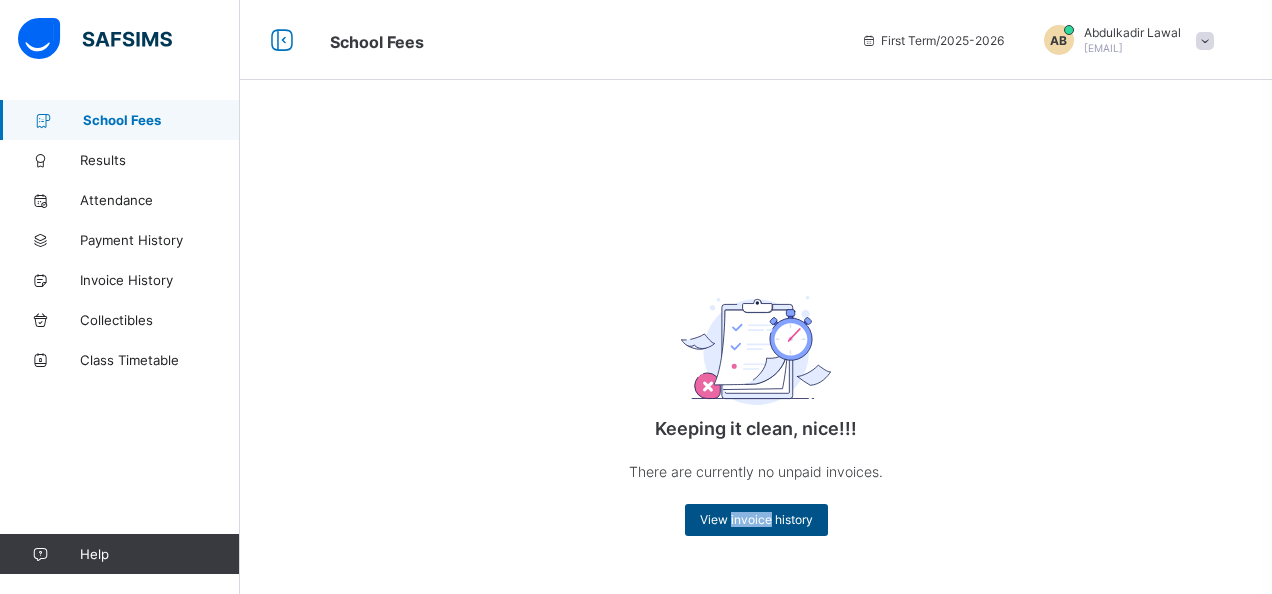 click on "View invoice history" at bounding box center (756, 519) 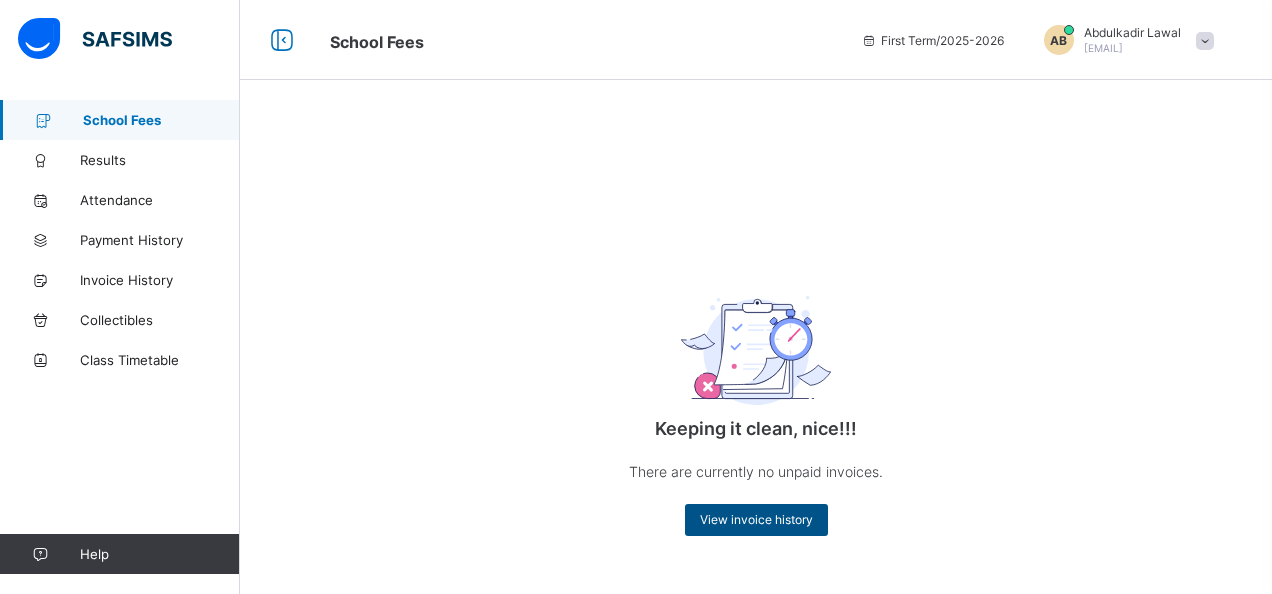 click on "View invoice history" at bounding box center (756, 519) 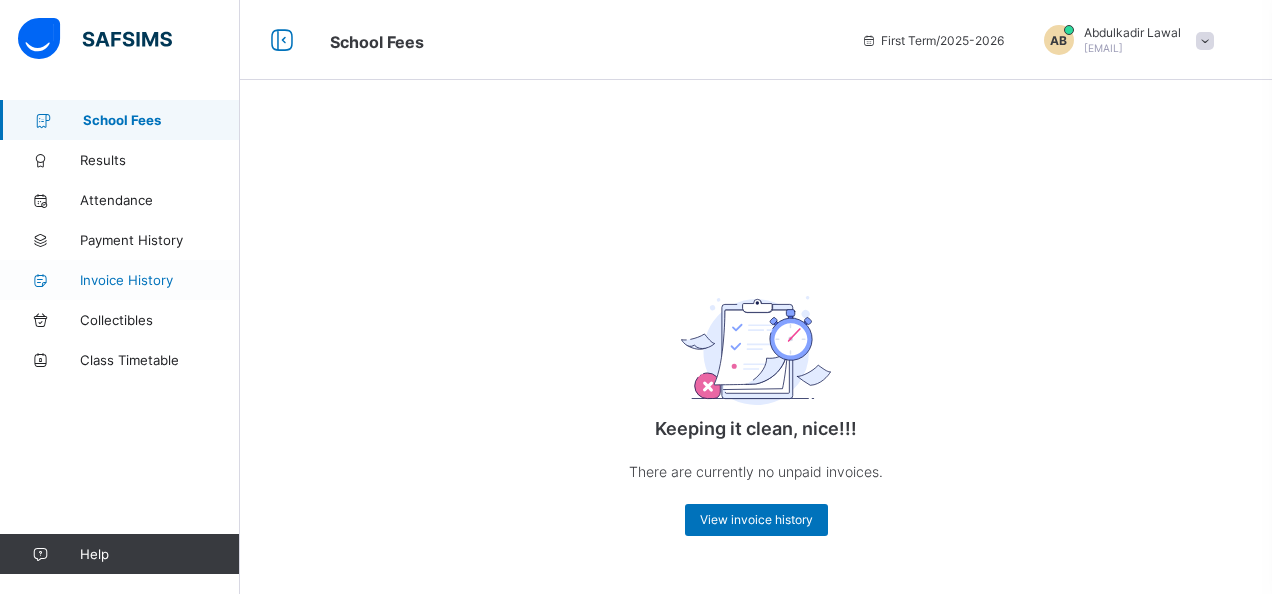 click on "Invoice History" at bounding box center [160, 280] 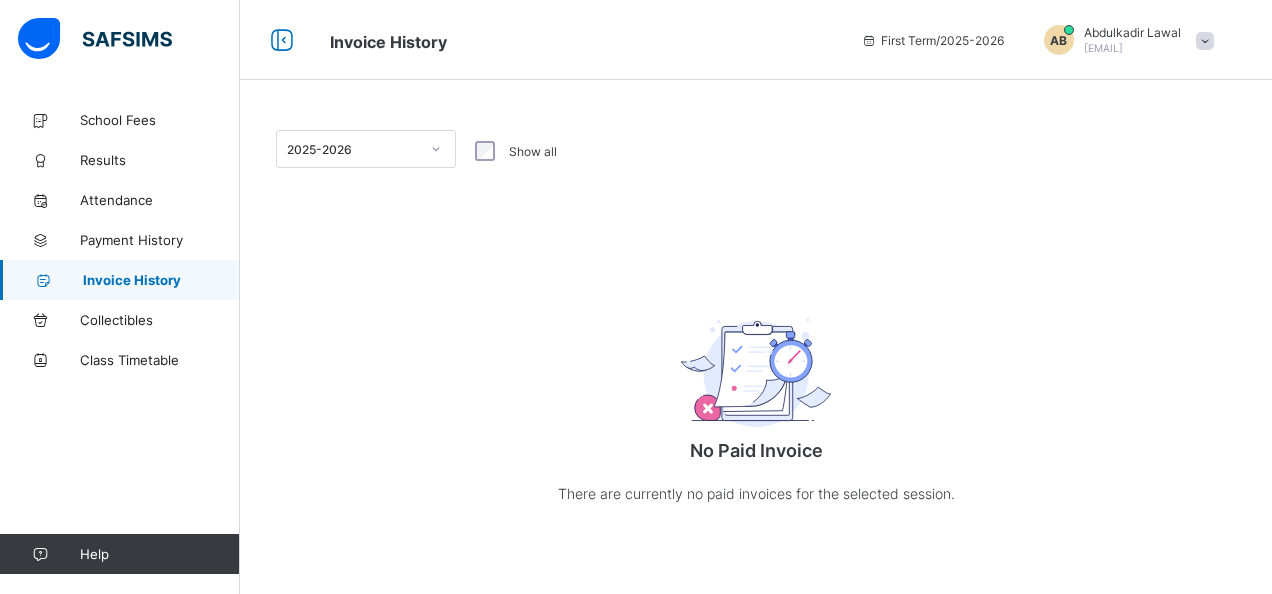 click 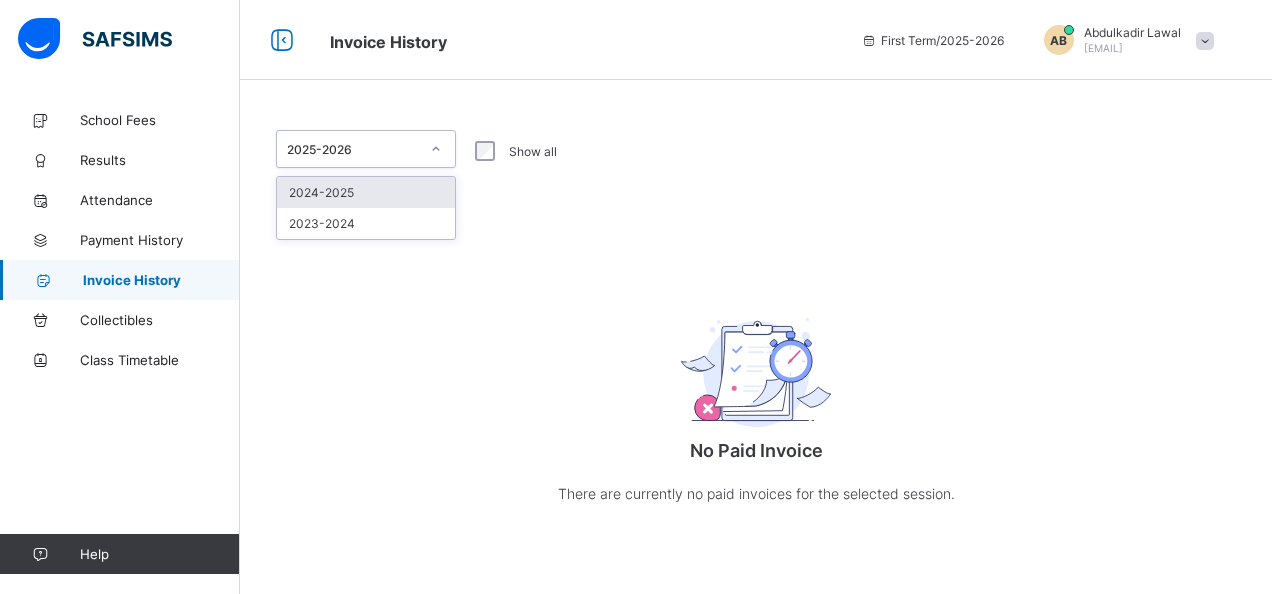 click on "2024-2025" at bounding box center [366, 192] 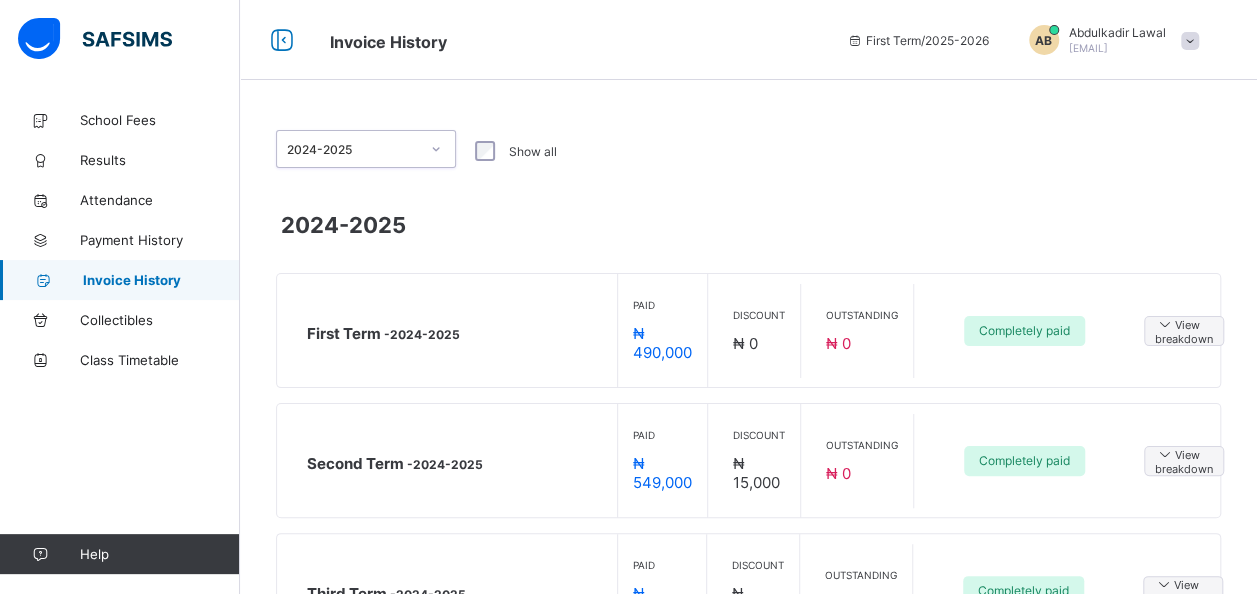 scroll, scrollTop: 98, scrollLeft: 0, axis: vertical 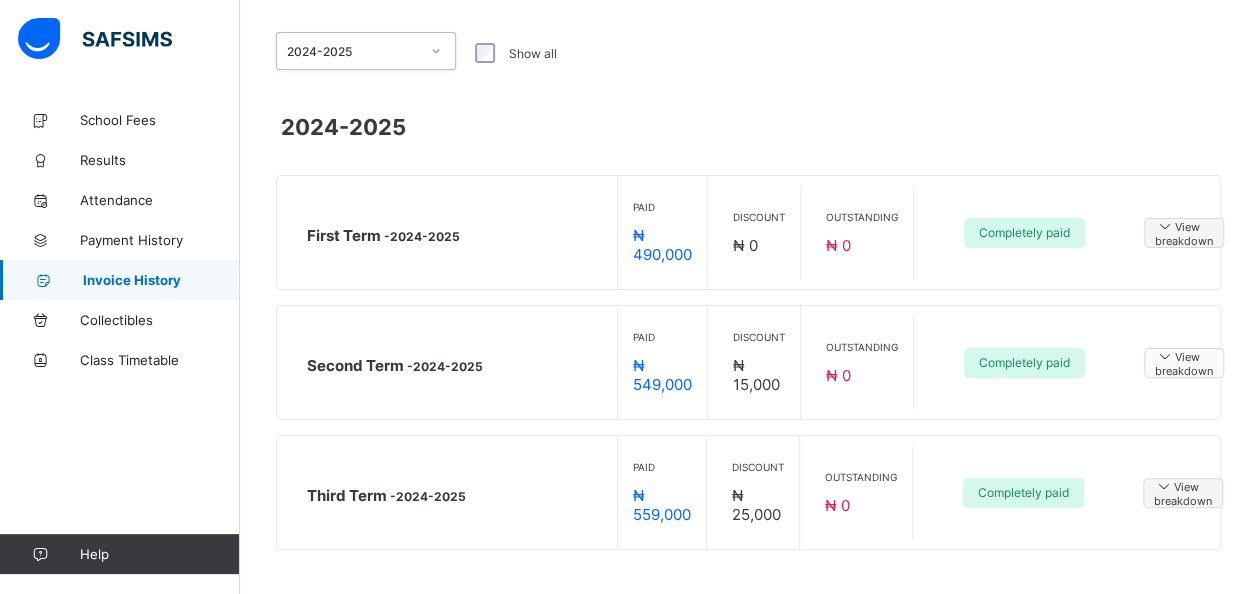 click on "View breakdown" at bounding box center (1184, 362) 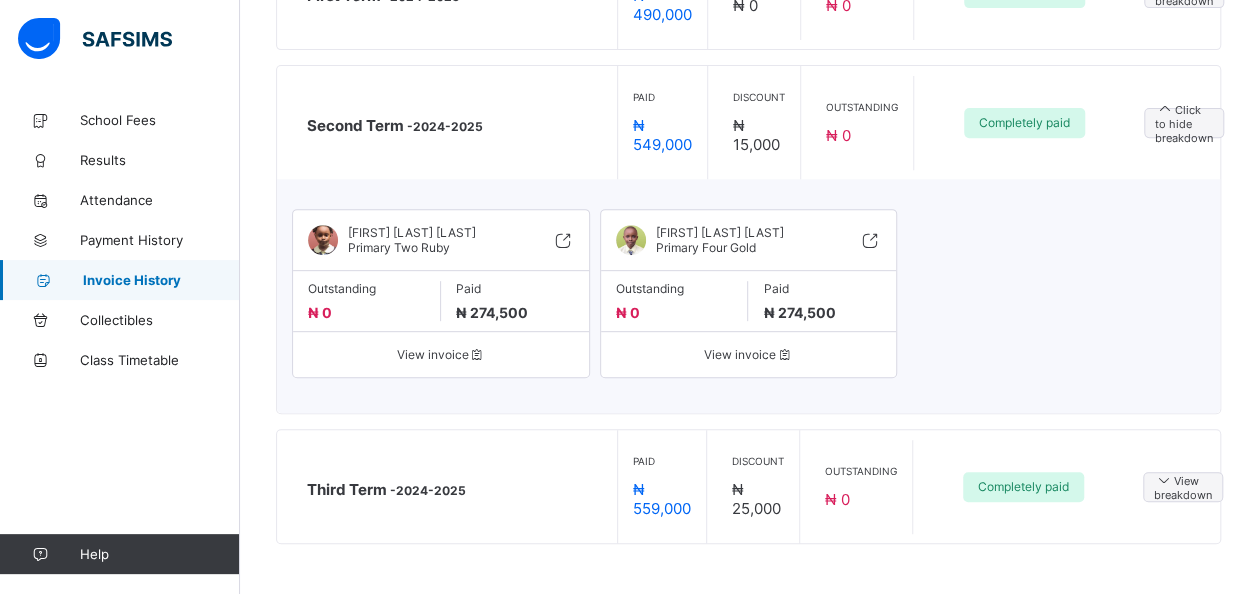 scroll, scrollTop: 341, scrollLeft: 0, axis: vertical 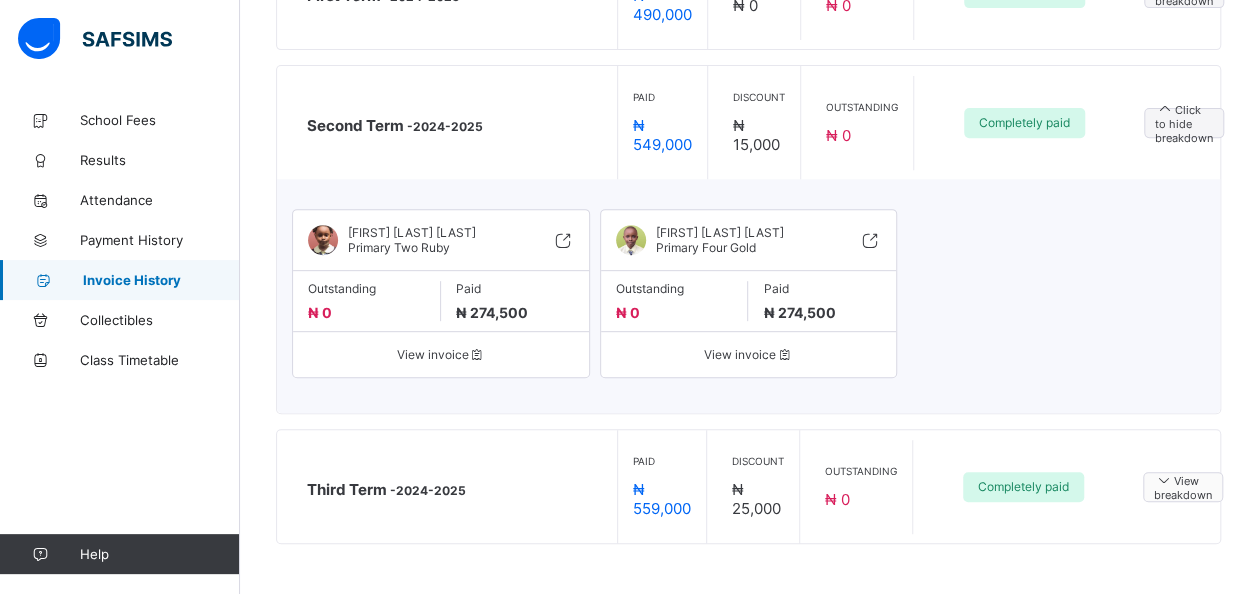 click on "View breakdown" at bounding box center (1183, 486) 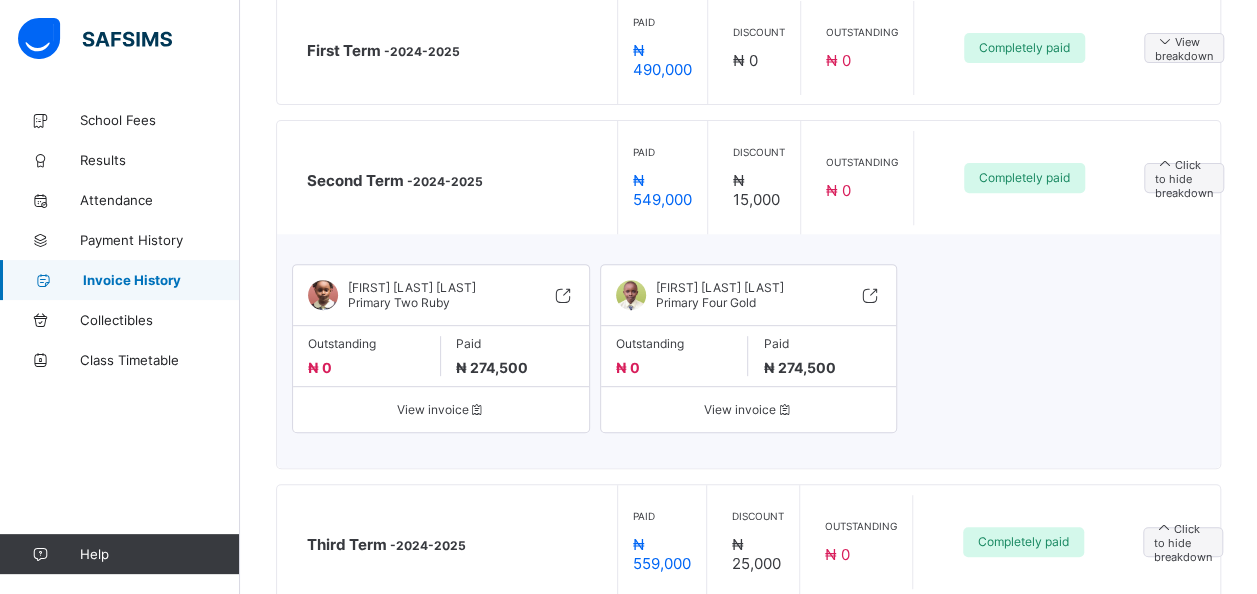 scroll, scrollTop: 183, scrollLeft: 0, axis: vertical 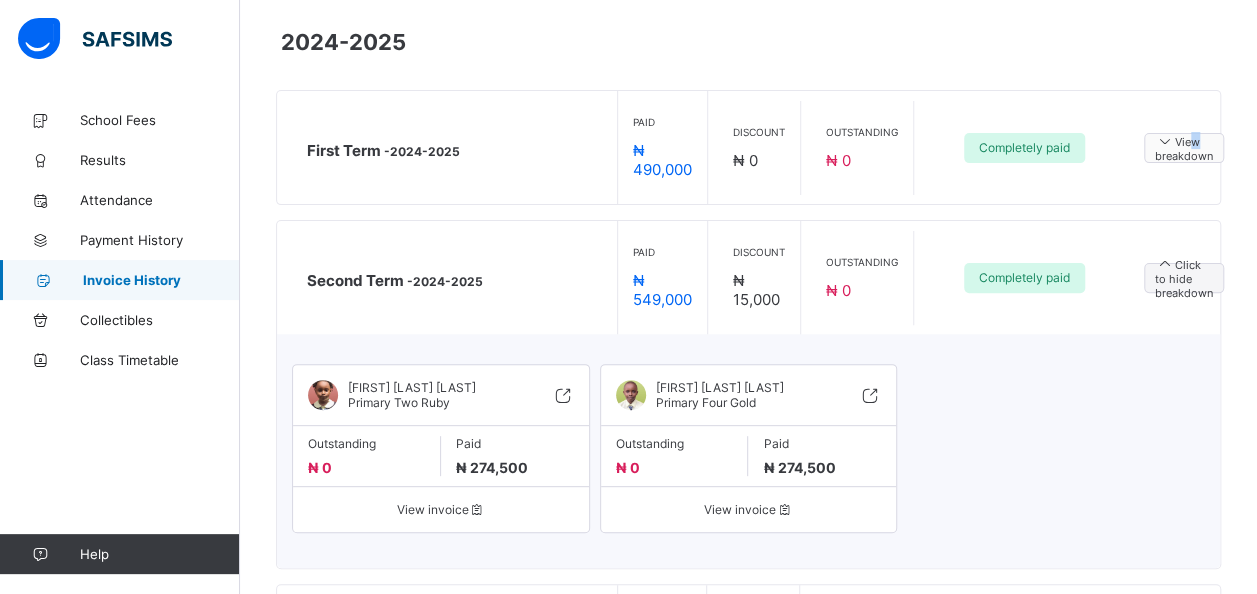 click on "View breakdown" at bounding box center [1184, 147] 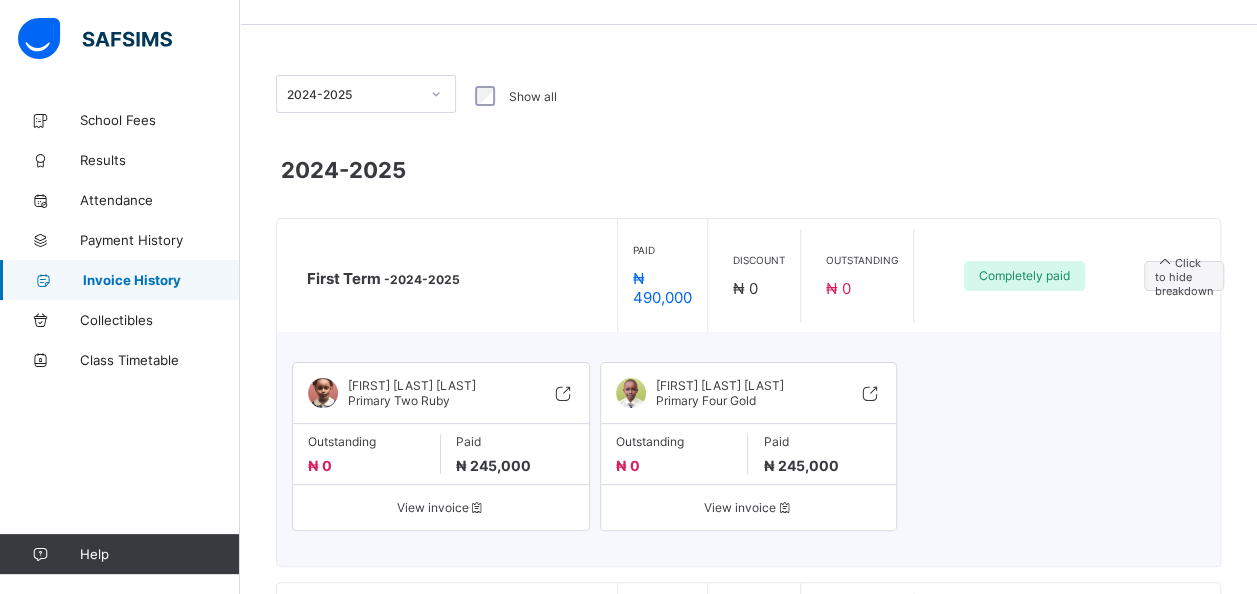 scroll, scrollTop: 0, scrollLeft: 0, axis: both 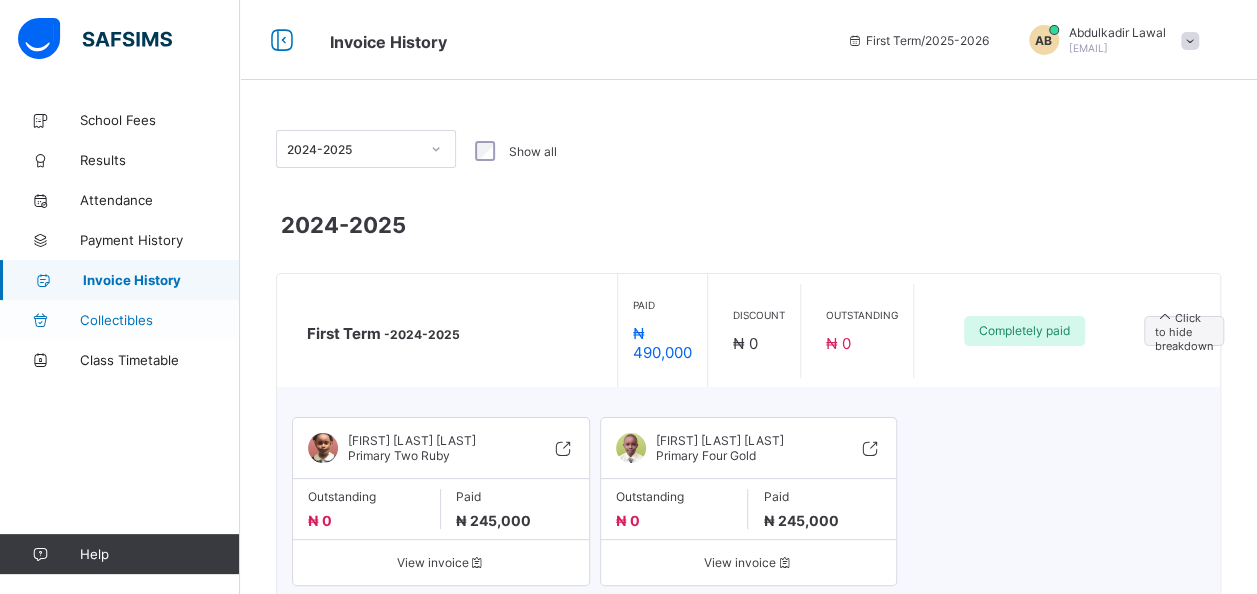 click on "Collectibles" at bounding box center [160, 320] 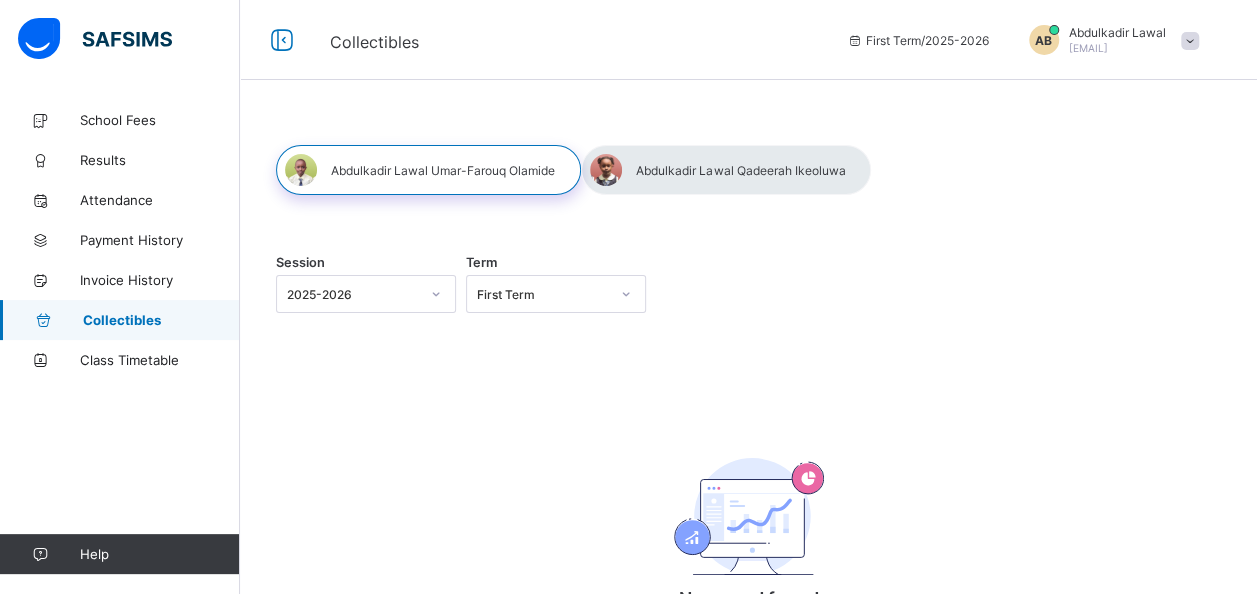click on "First Term" at bounding box center [543, 294] 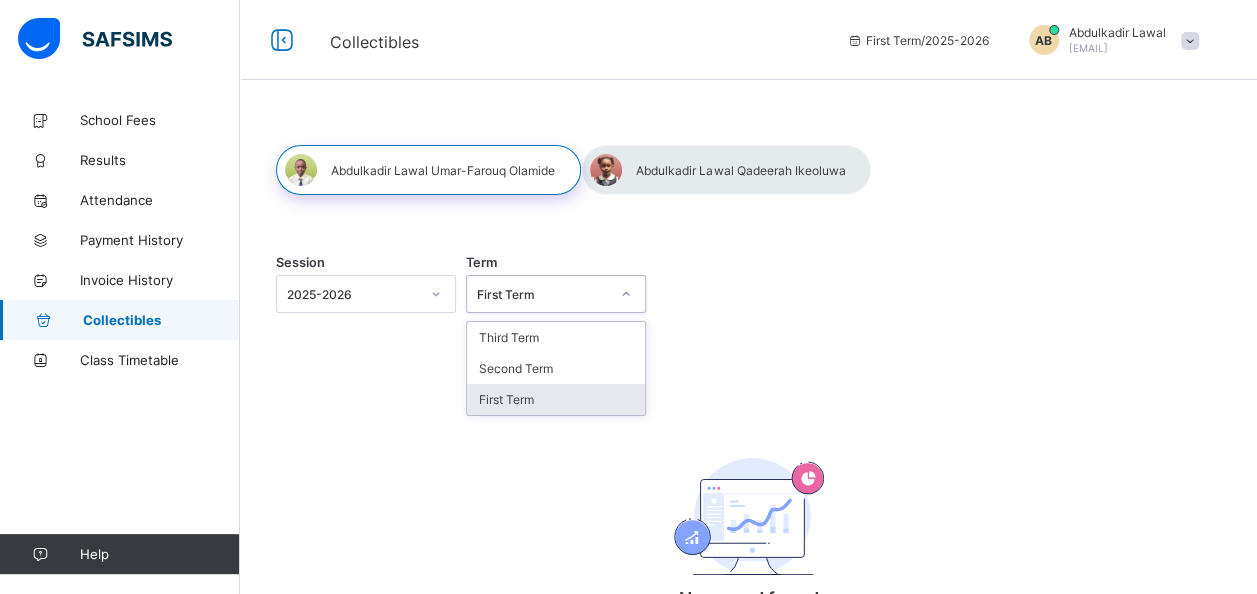 click on "First Term" at bounding box center (556, 399) 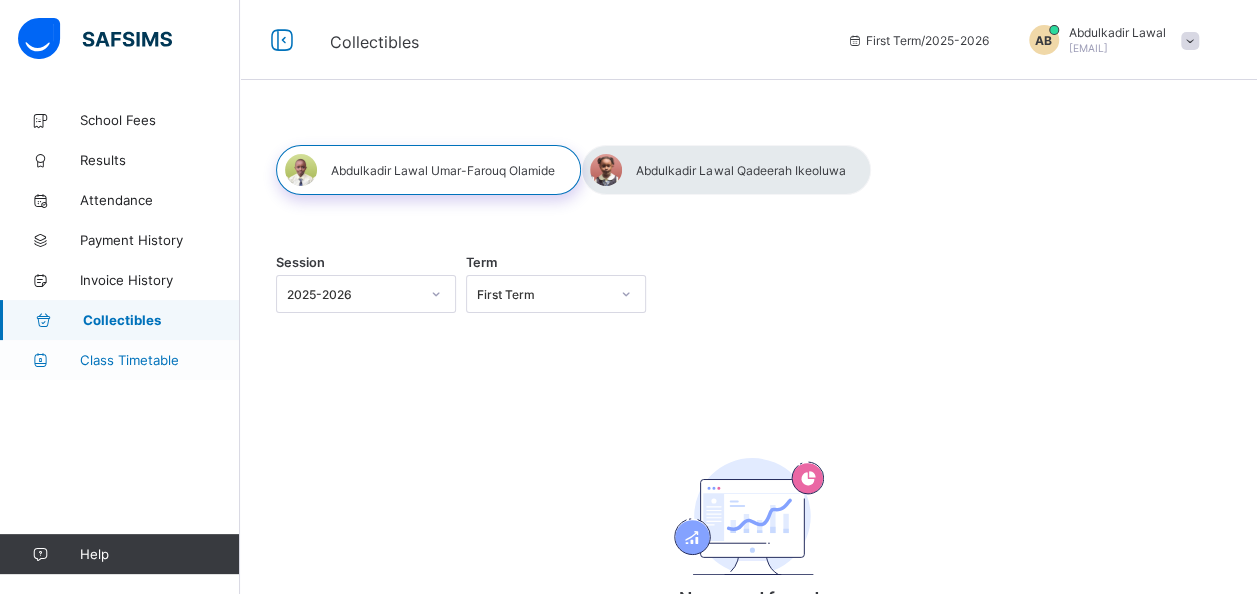 click on "Class Timetable" at bounding box center (160, 360) 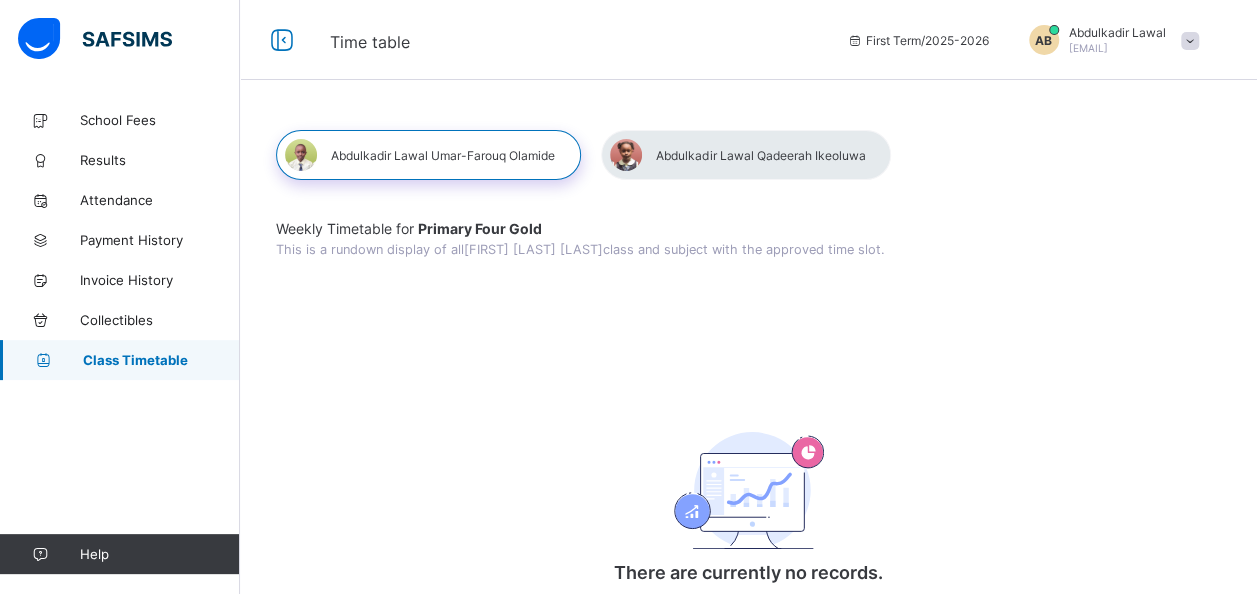 click at bounding box center [746, 155] 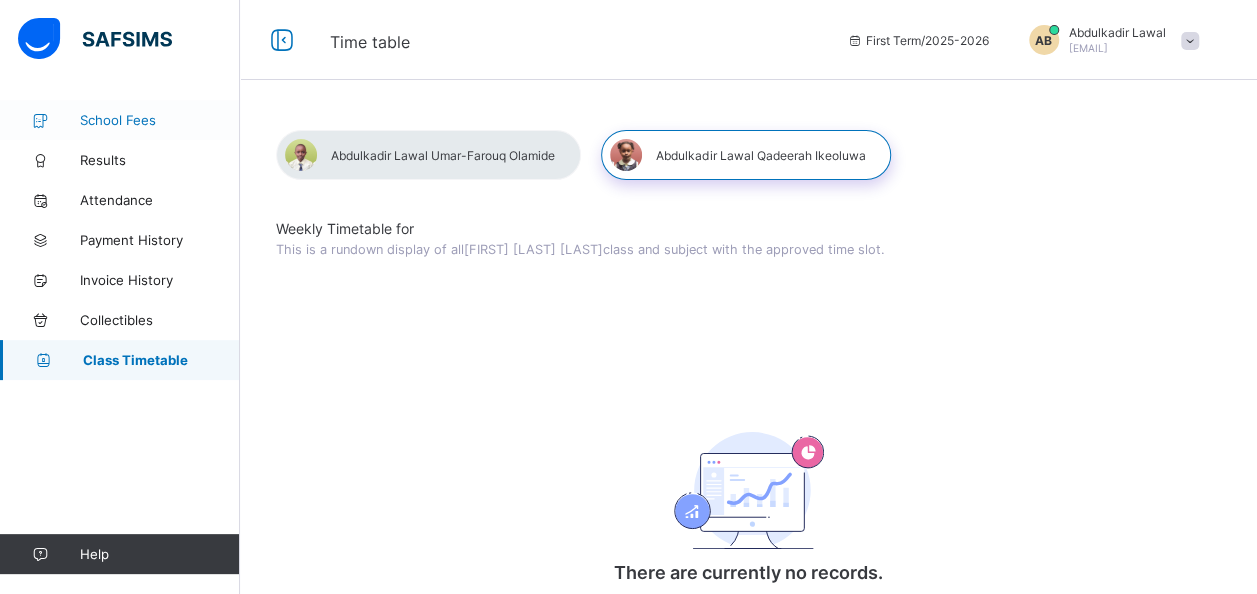 click on "School Fees" at bounding box center (160, 120) 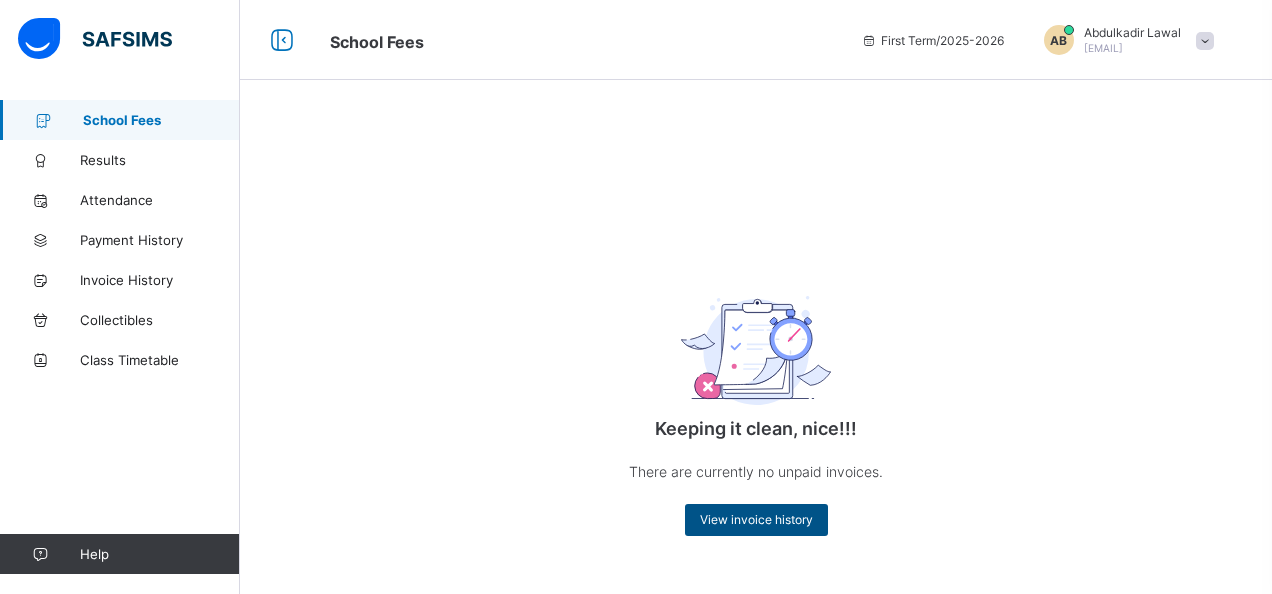 click on "View invoice history" at bounding box center (756, 519) 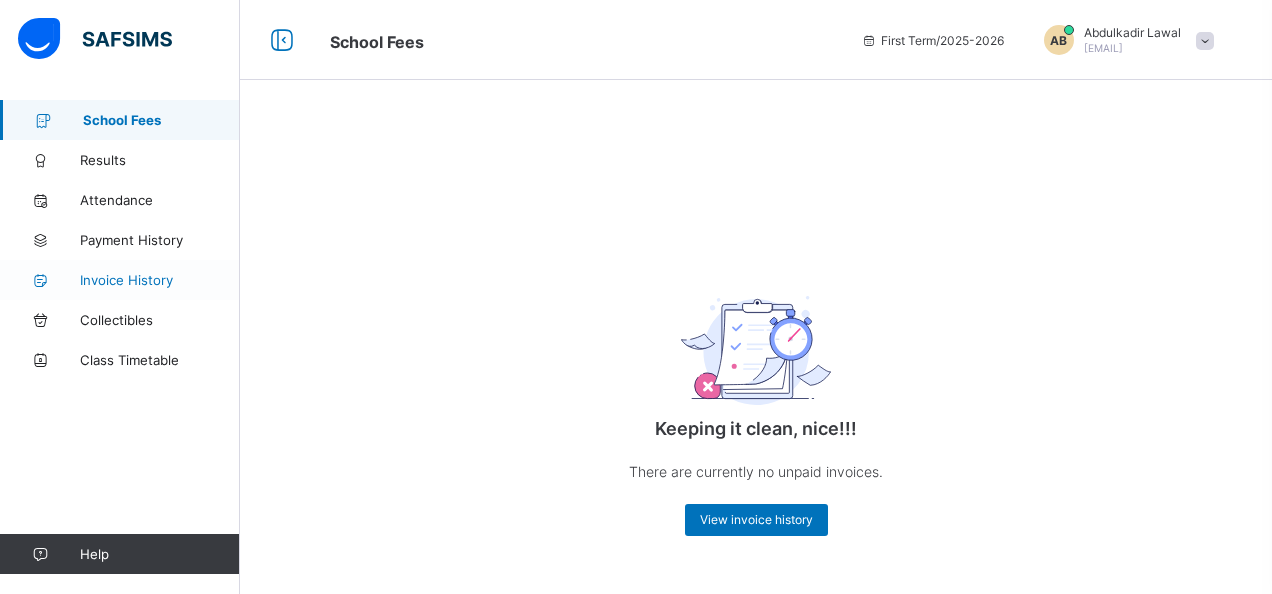 click on "Invoice History" at bounding box center (160, 280) 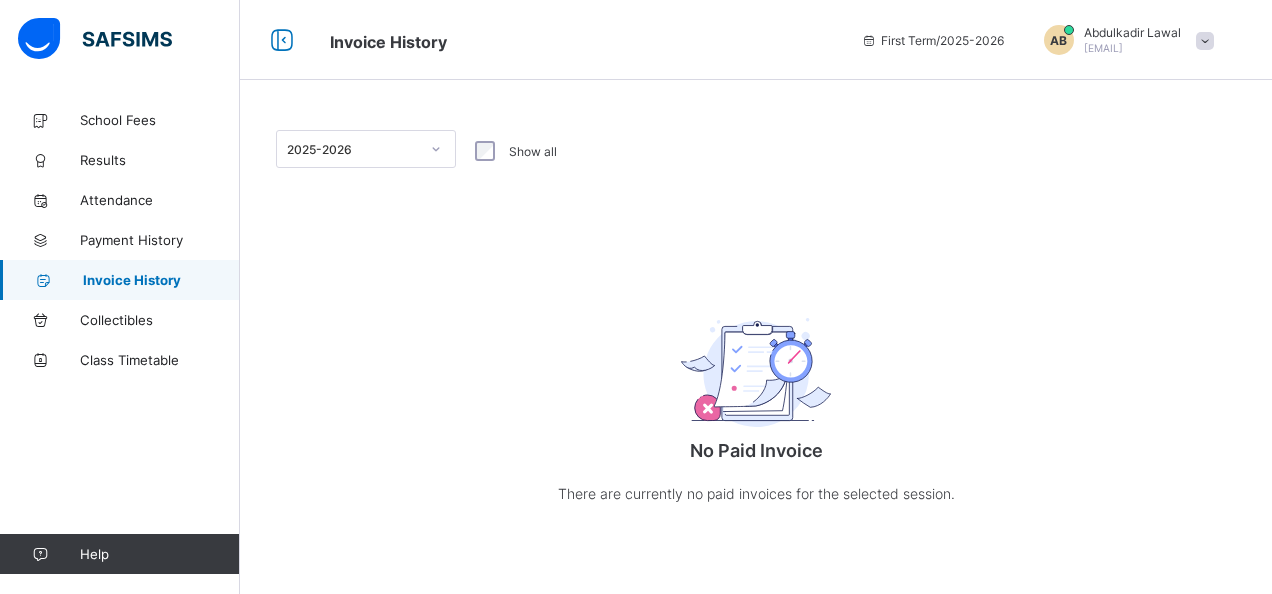 click at bounding box center (436, 149) 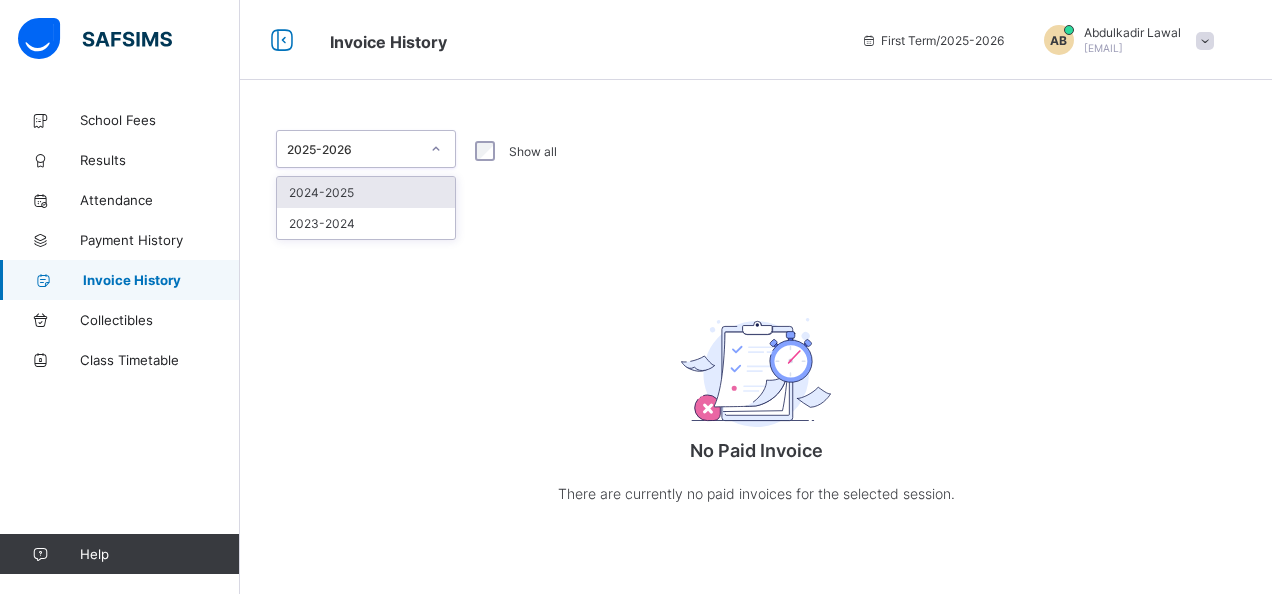 click on "2024-2025" at bounding box center [366, 192] 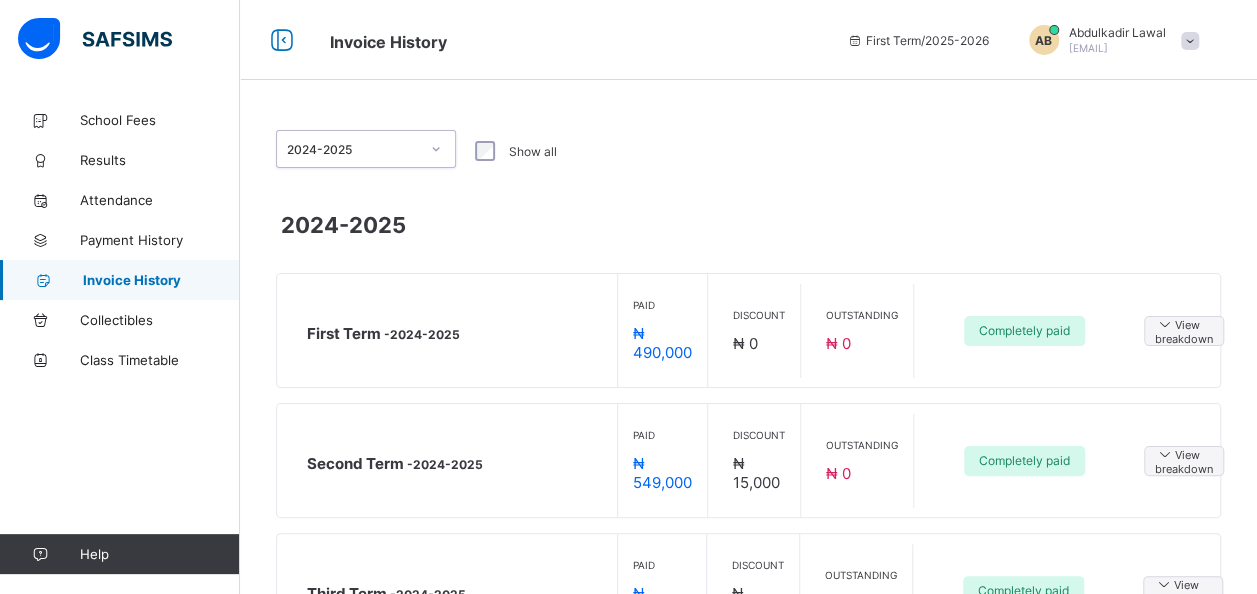 click on "Show all" at bounding box center [533, 151] 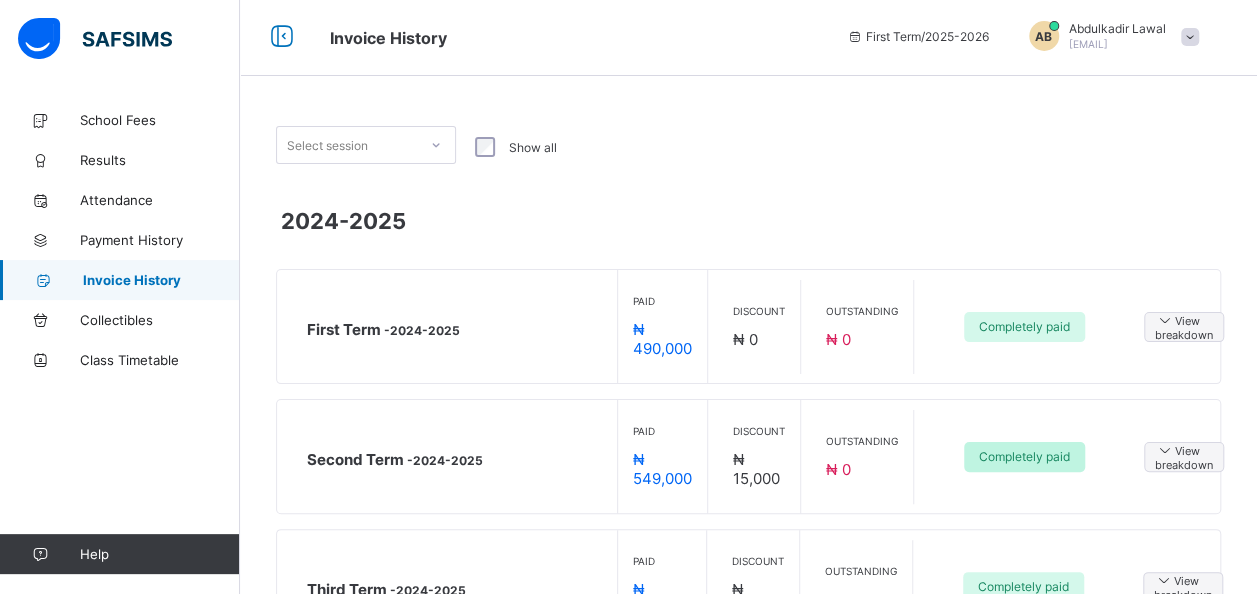 scroll, scrollTop: 0, scrollLeft: 0, axis: both 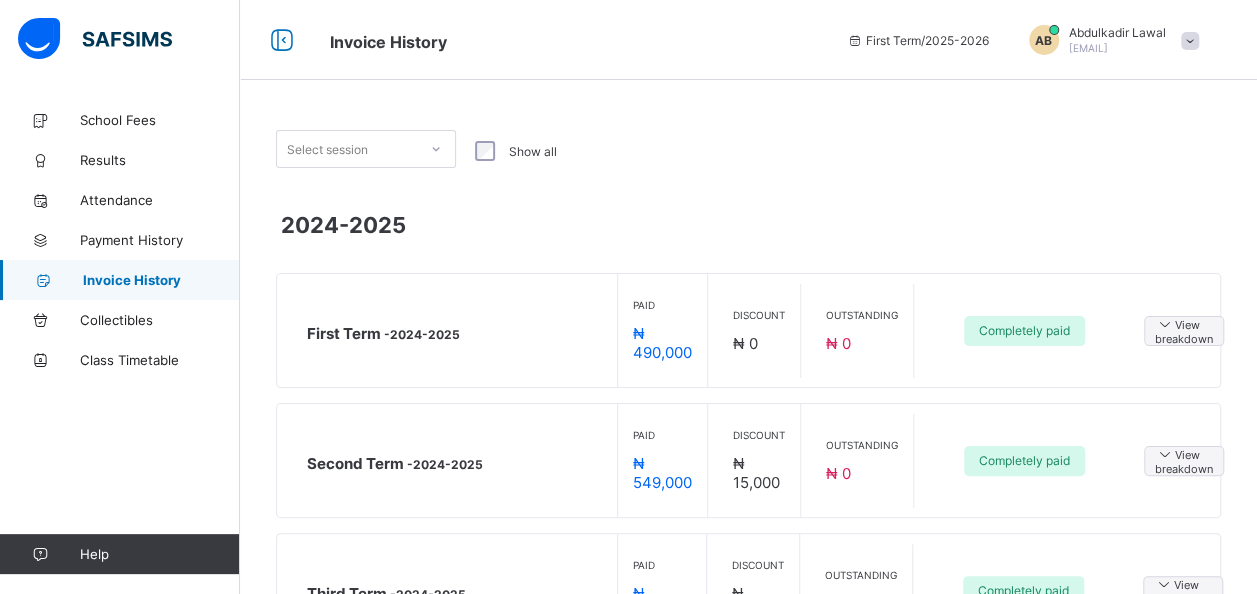 click 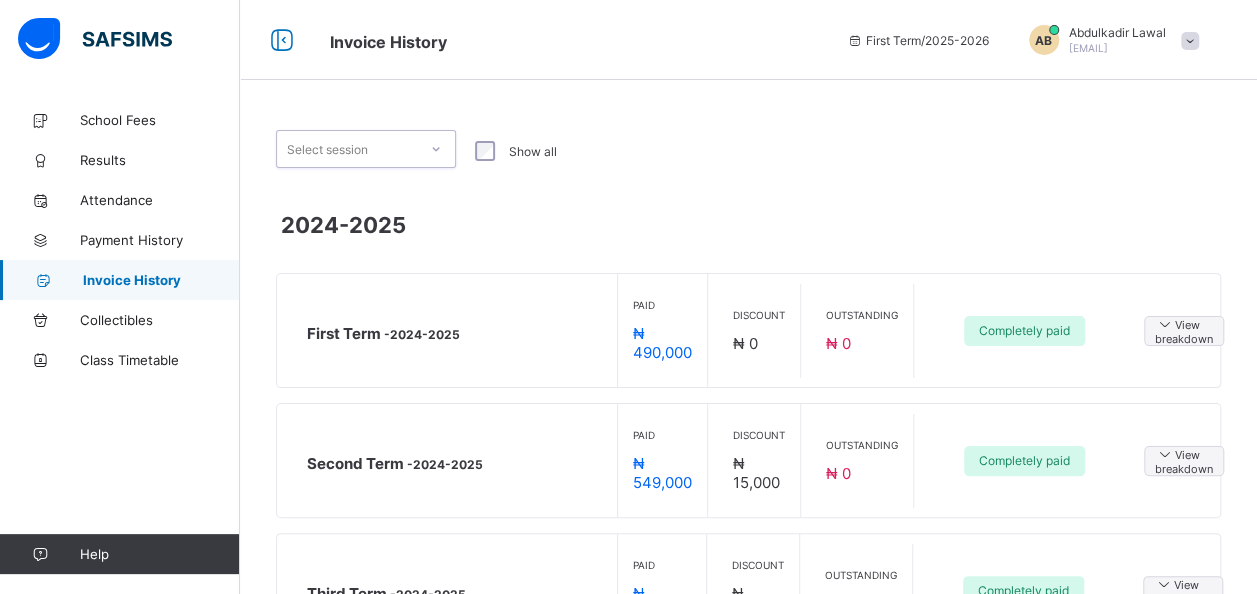click 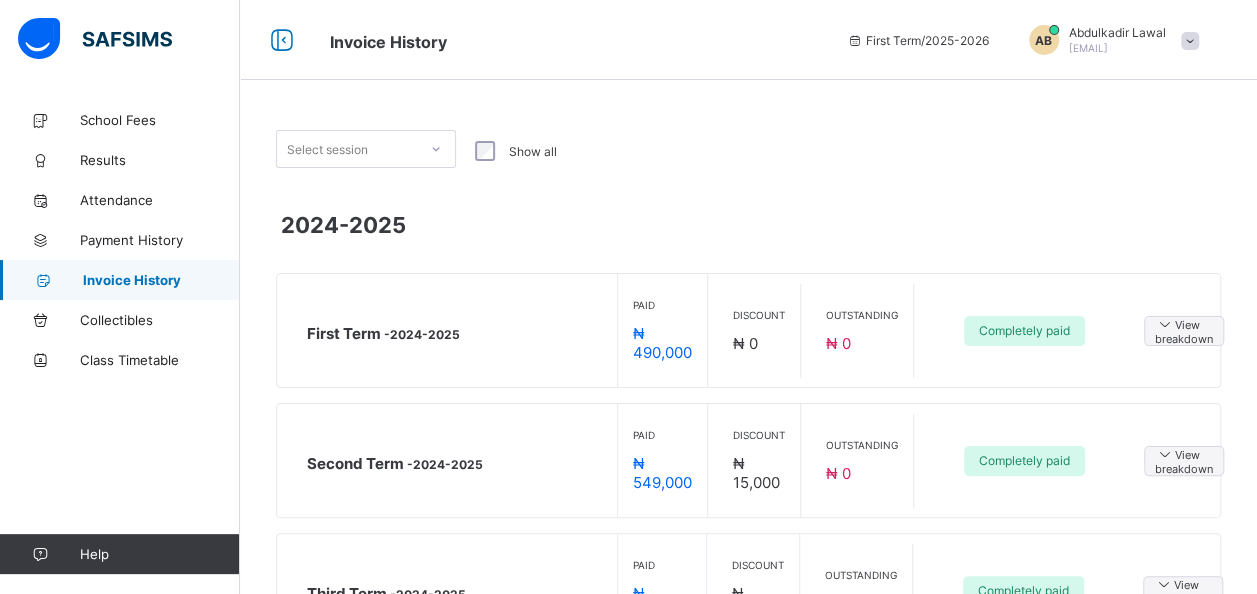 click on "Select session Show all 2024-2025 First Term    -  2024-2025   Paid ₦ 490,000 Discount ₦ 0 Outstanding ₦ 0   Completely paid    View breakdown   Second Term    -  2024-2025   Paid ₦ 549,000 Discount ₦ 15,000 Outstanding ₦ 0   Completely paid    View breakdown   Third Term    -  2024-2025   Paid ₦ 559,000 Discount ₦ 25,000 Outstanding ₦ 0   Completely paid    View breakdown   2023-2024 First Term    -  2023-2024   Paid ₦ 0 Discount ₦ 0 Outstanding ₦ 0   Completely paid    View breakdown   Second Term    -  2023-2024   Paid ₦ 346,000 Discount ₦ 0 Outstanding ₦ 0   Completely paid    View breakdown   Third Term    -  2023-2024   Paid ₦ 430,000 Discount ₦ 10,000 Outstanding ₦ 0   Completely paid    View breakdown" at bounding box center (748, 632) 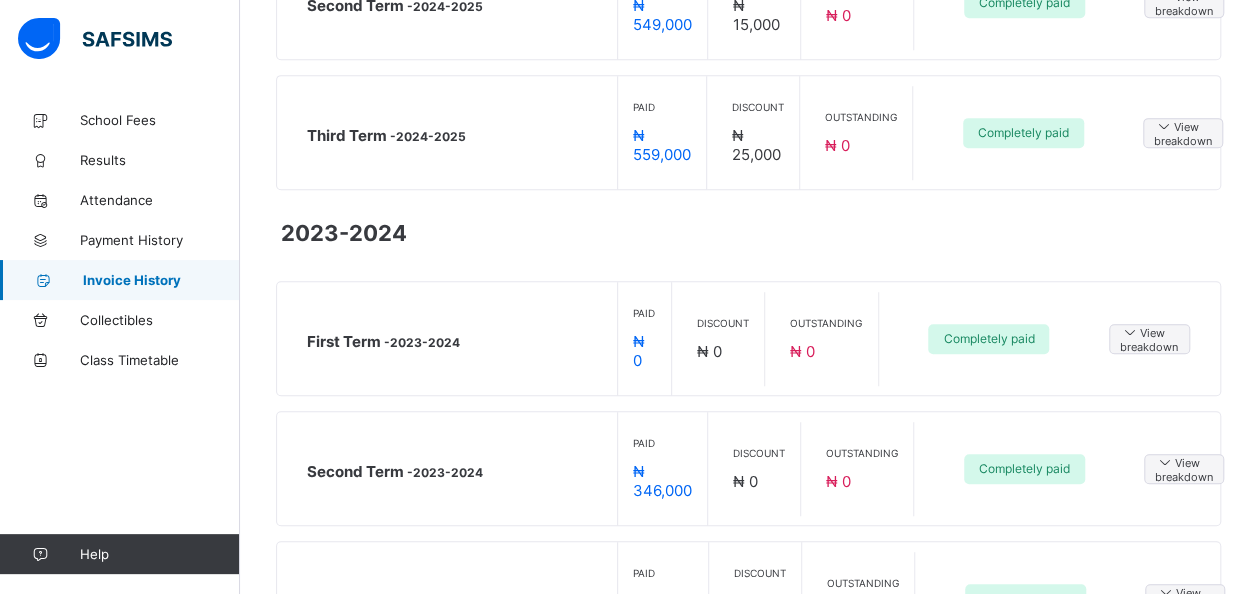 scroll, scrollTop: 541, scrollLeft: 0, axis: vertical 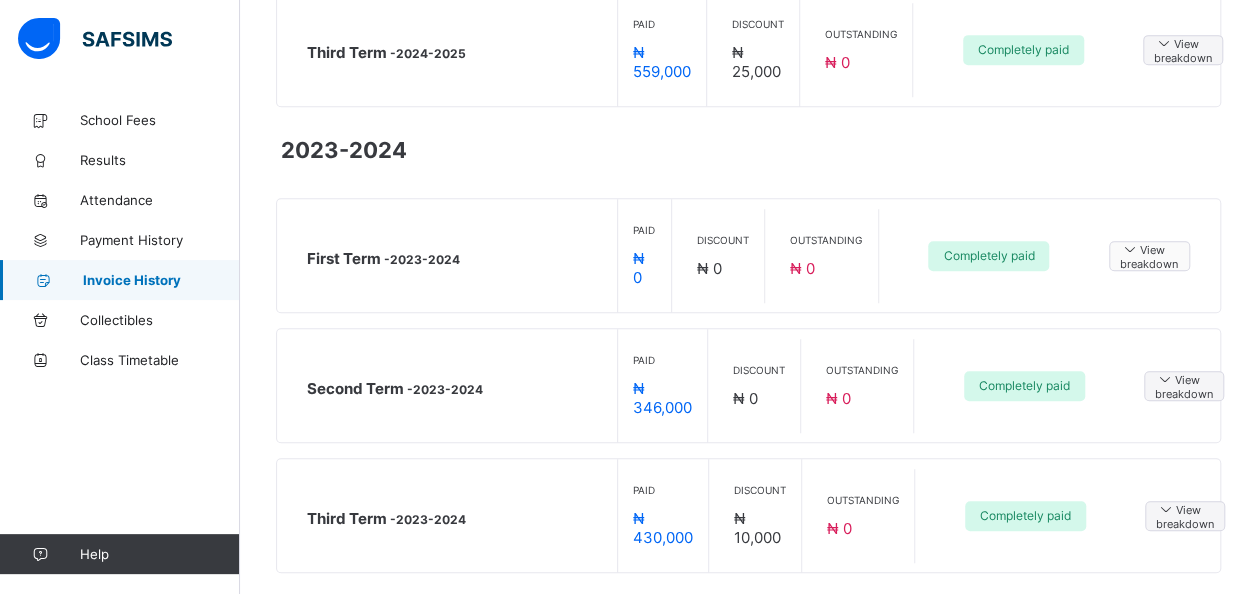 click on "View breakdown" at bounding box center [1149, 255] 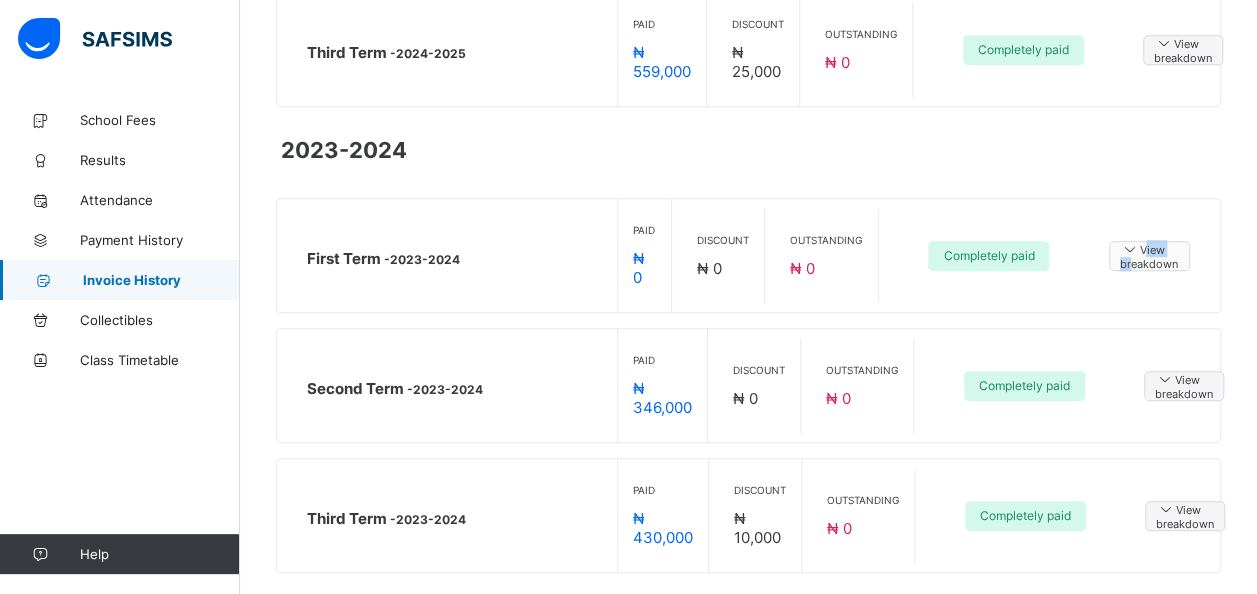 click on "View breakdown" at bounding box center [1149, 255] 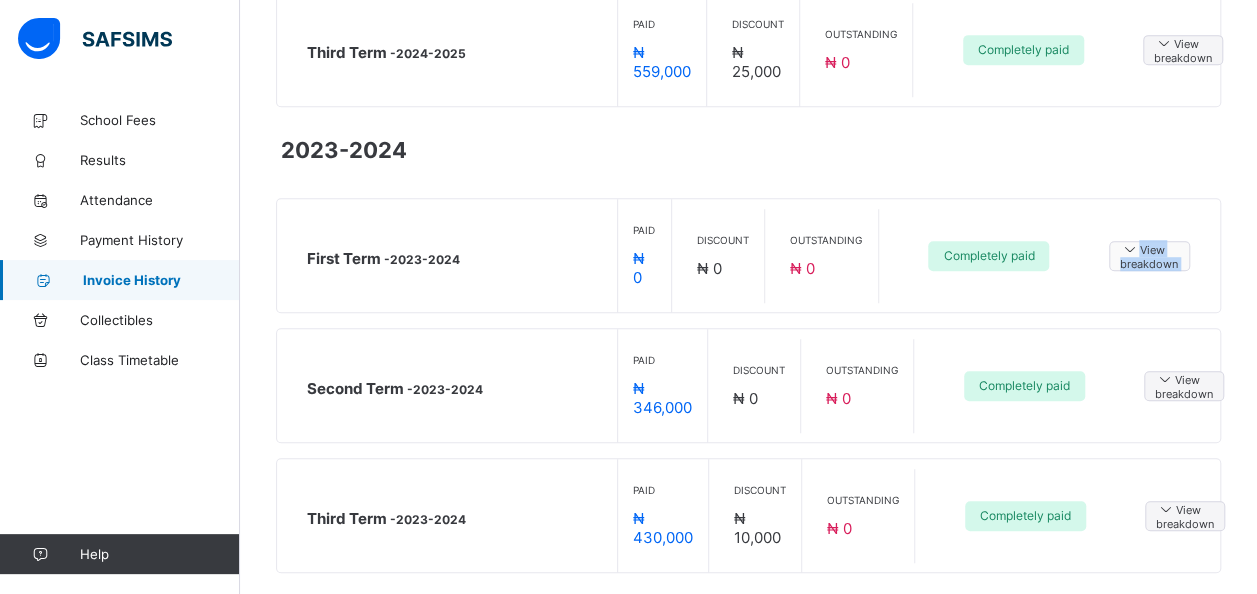 click on "View breakdown" at bounding box center [1149, 255] 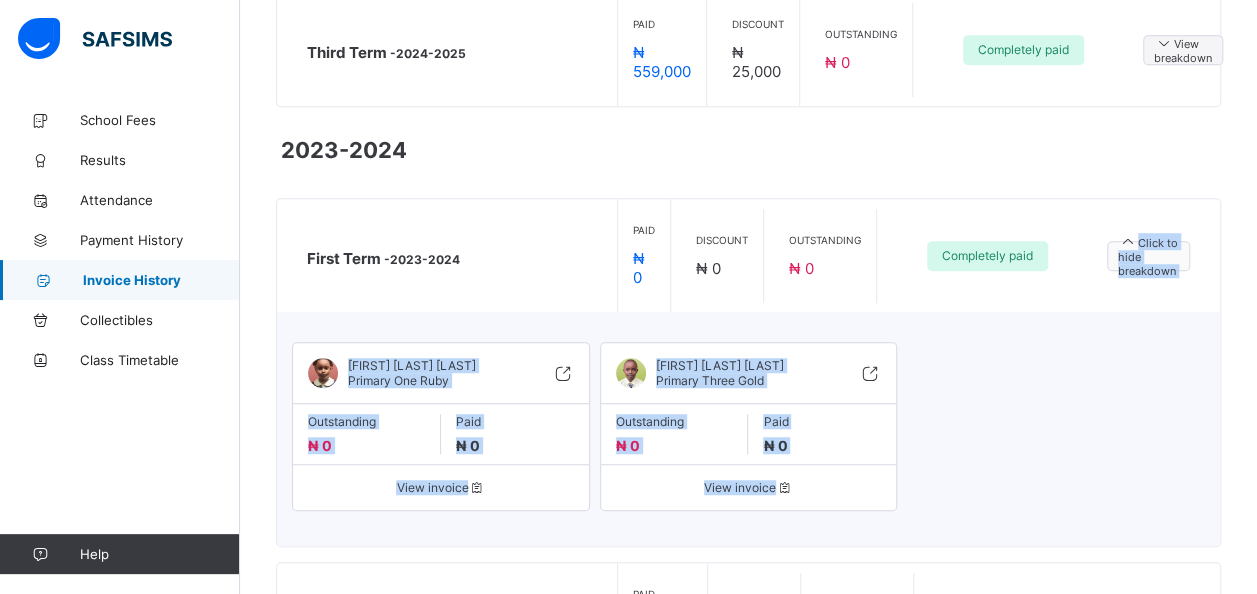 drag, startPoint x: 1159, startPoint y: 242, endPoint x: 1140, endPoint y: 248, distance: 19.924858 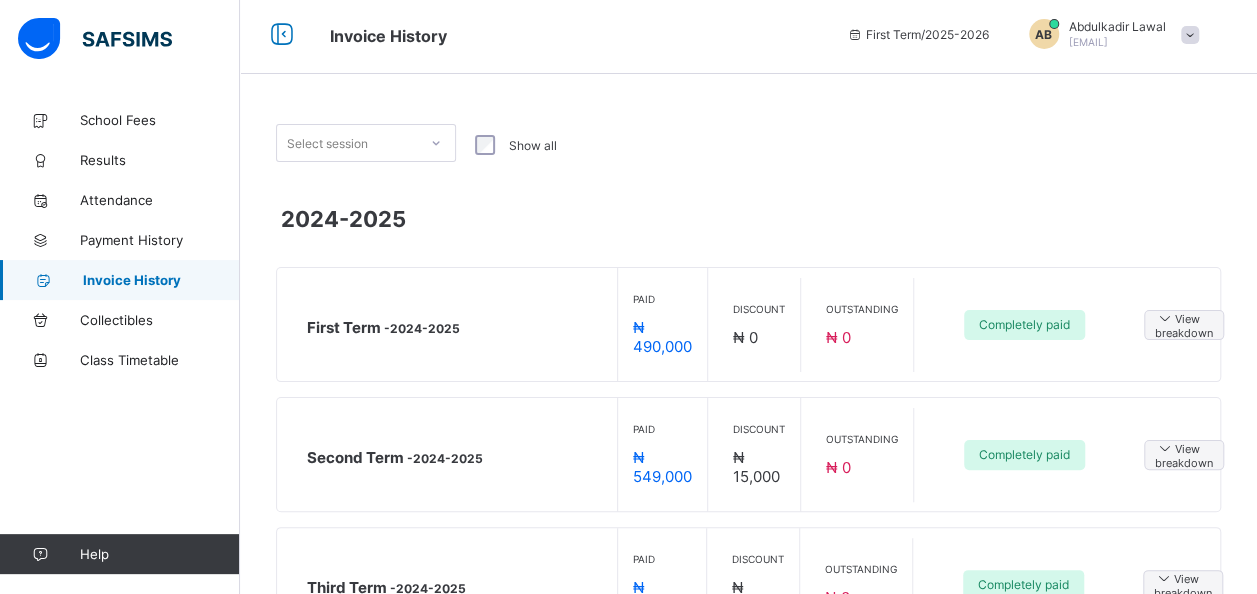 scroll, scrollTop: 0, scrollLeft: 0, axis: both 